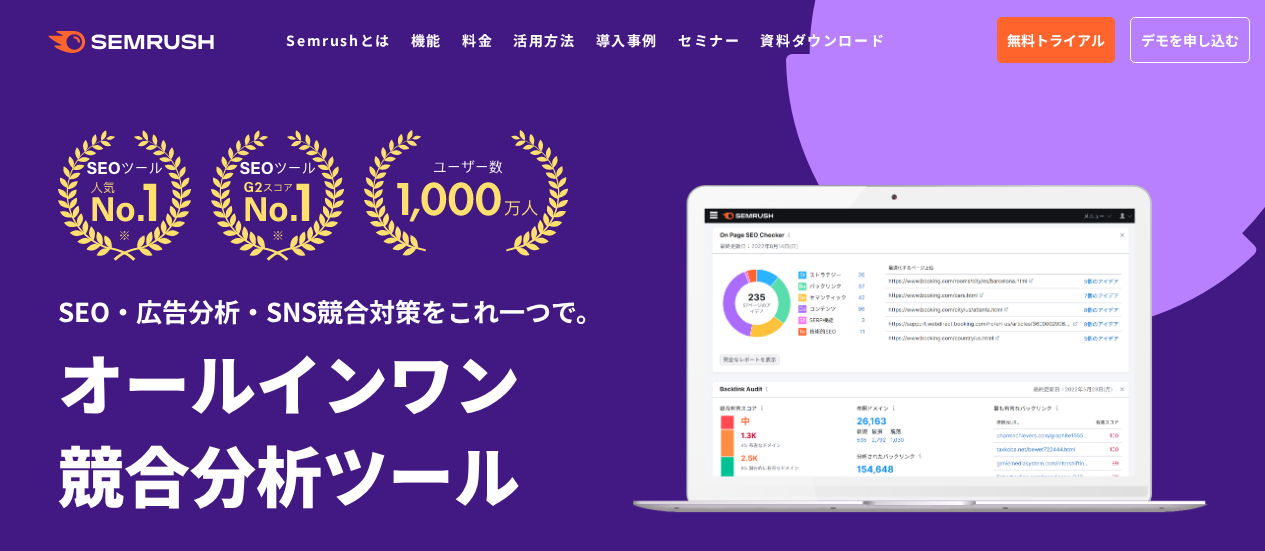 scroll, scrollTop: 0, scrollLeft: 0, axis: both 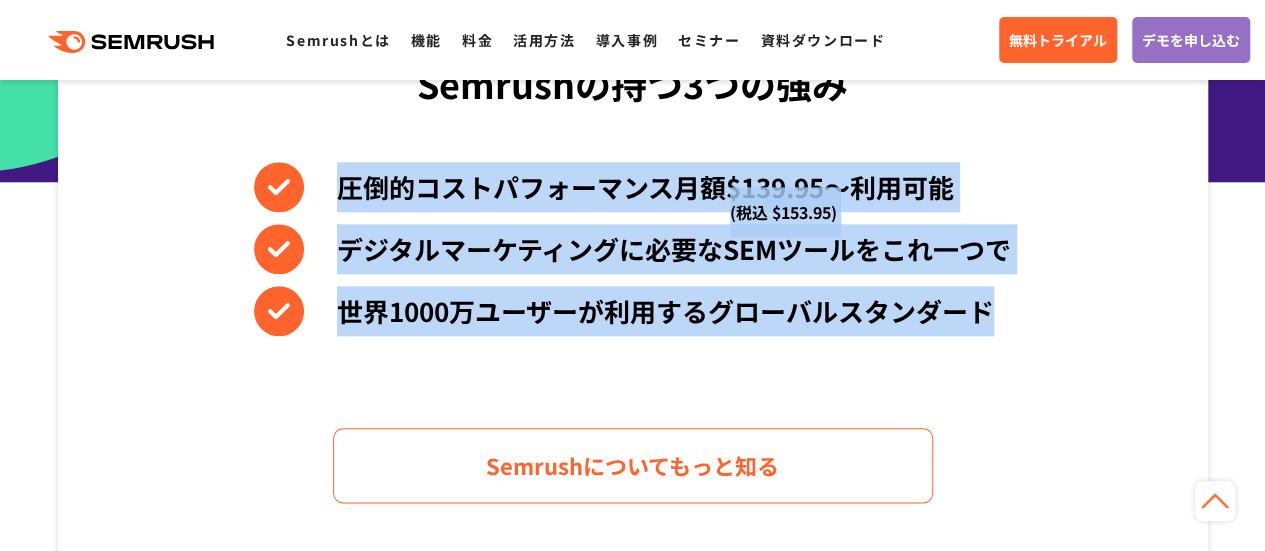 drag, startPoint x: 336, startPoint y: 195, endPoint x: 1049, endPoint y: 317, distance: 723.3623 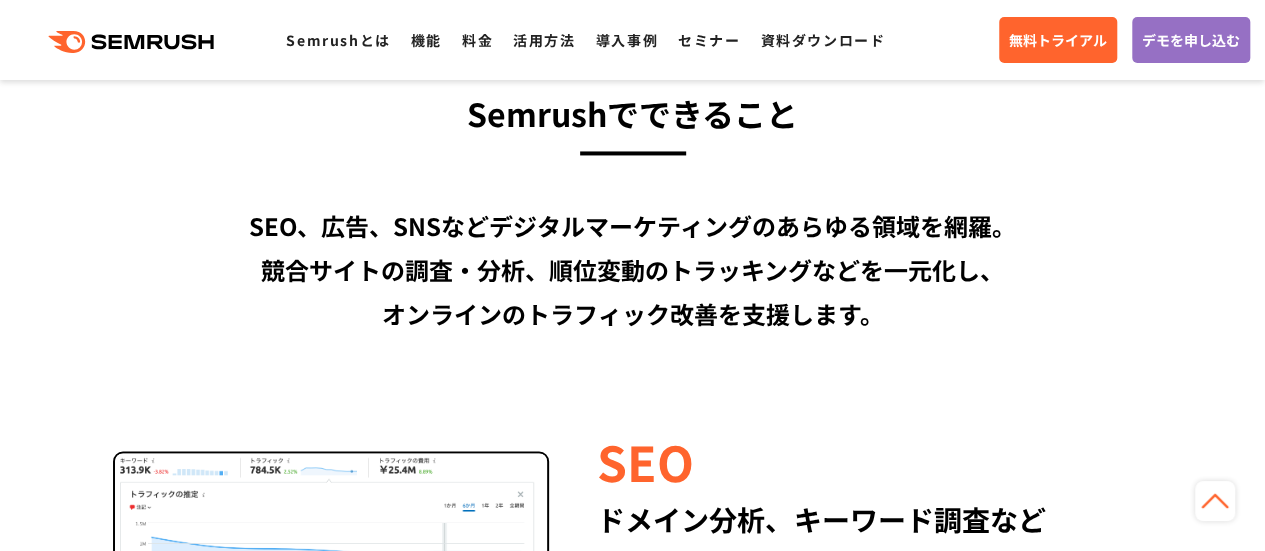 scroll, scrollTop: 1600, scrollLeft: 0, axis: vertical 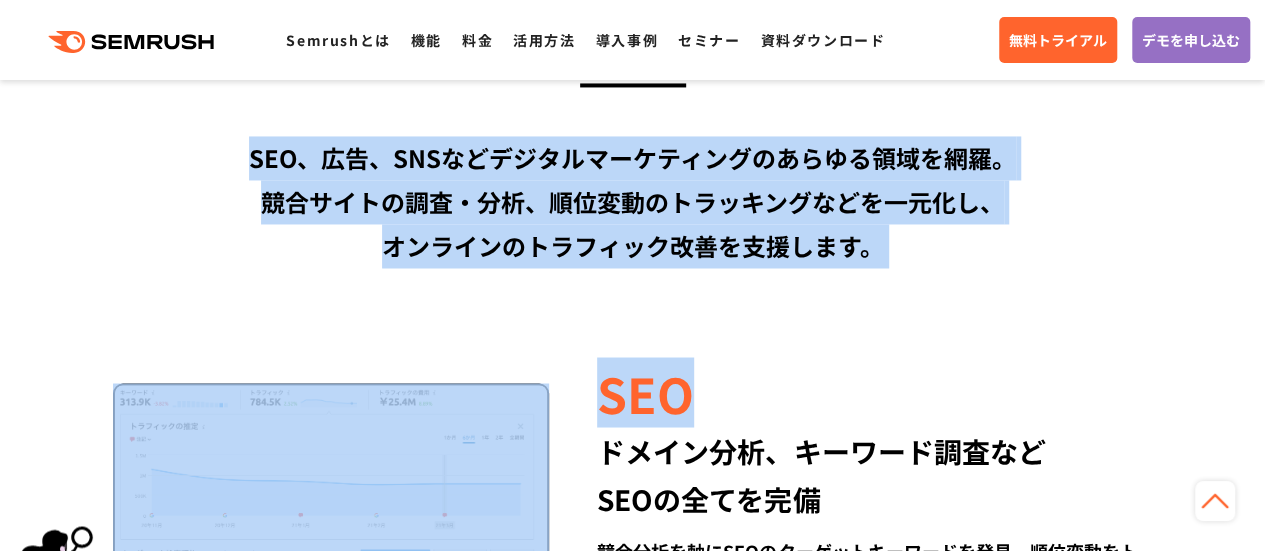 drag, startPoint x: 856, startPoint y: 251, endPoint x: 206, endPoint y: 141, distance: 659.242 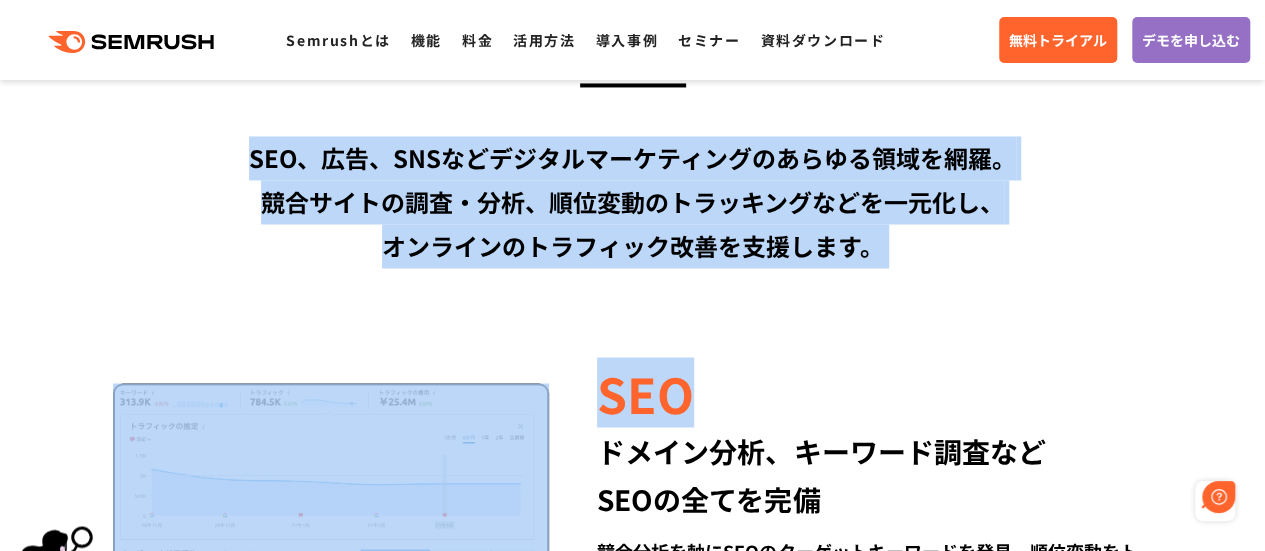 scroll, scrollTop: 0, scrollLeft: 0, axis: both 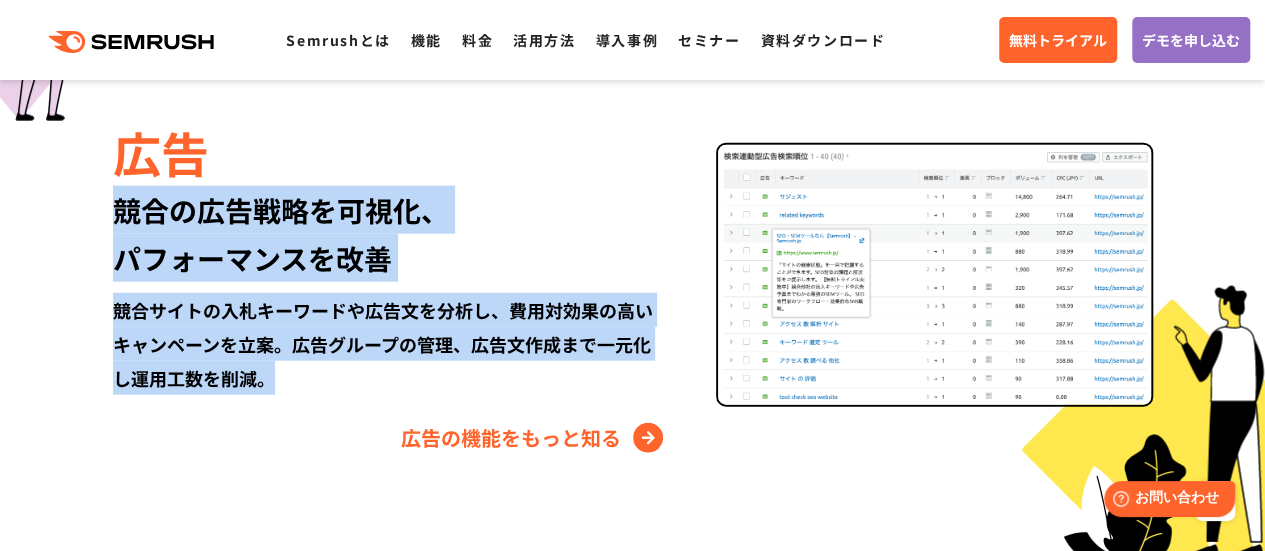 drag, startPoint x: 88, startPoint y: 310, endPoint x: 14, endPoint y: 210, distance: 124.40257 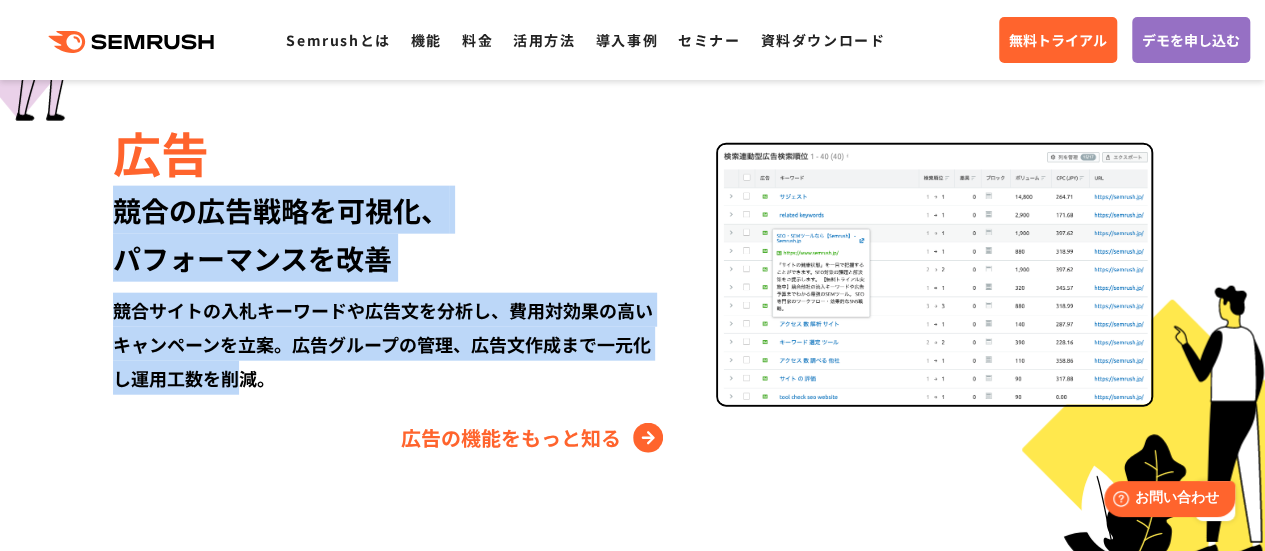 drag, startPoint x: 85, startPoint y: 233, endPoint x: 254, endPoint y: 403, distance: 239.71024 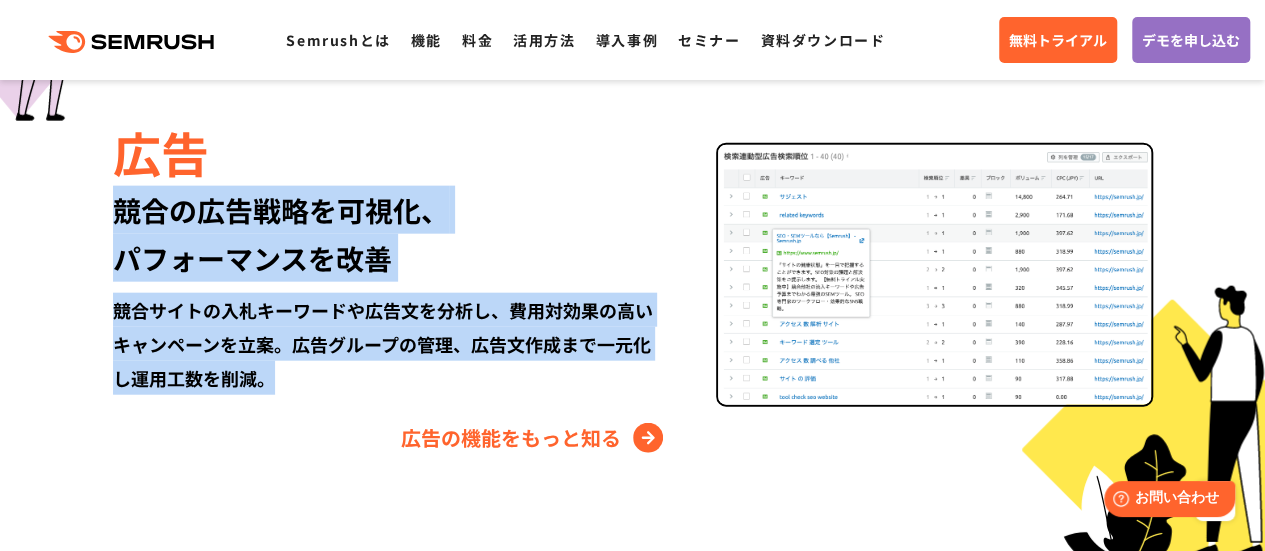 click on "広告
競合の広告戦略を可視化、 パフォーマンスを改善
競合サイトの入札キーワードや広告文を分析し、費用対効果の高いキャンペーンを立案。広告グループの管理、広告文作成まで一元化し運用工数を削減。
広告の機能をもっと知る" at bounding box center [414, 286] 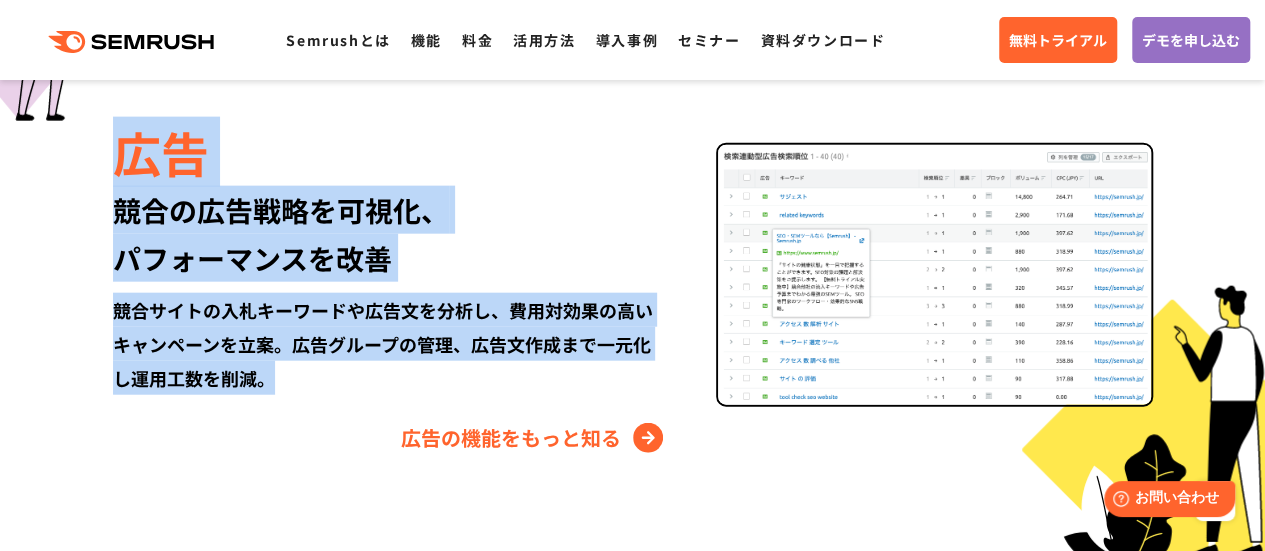 drag, startPoint x: 152, startPoint y: 222, endPoint x: 364, endPoint y: 375, distance: 261.44406 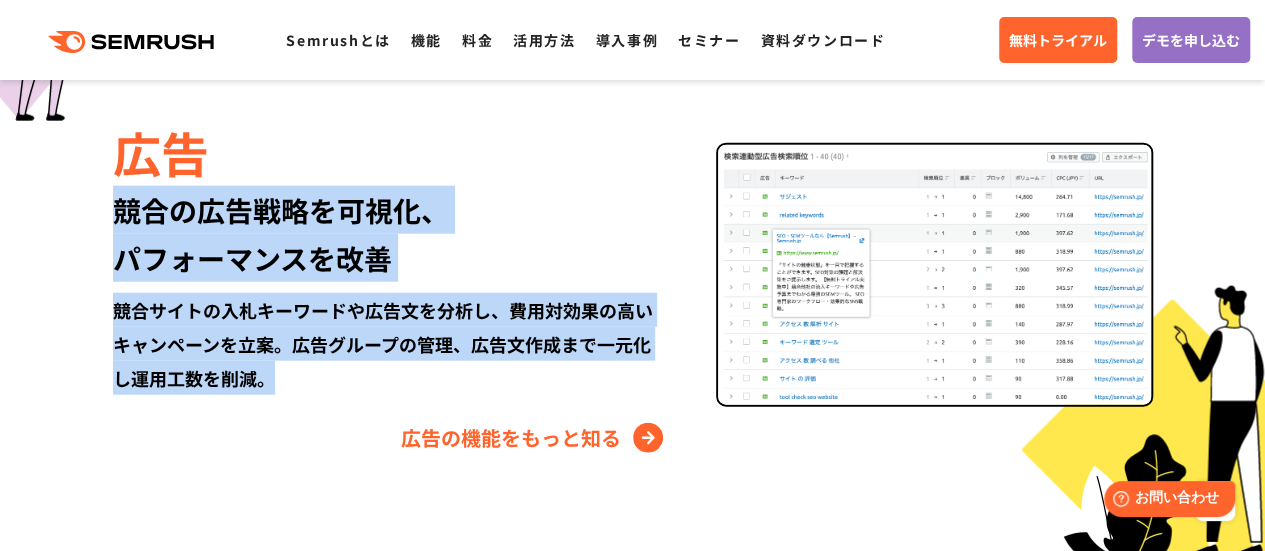 drag, startPoint x: 364, startPoint y: 376, endPoint x: 74, endPoint y: 202, distance: 338.19522 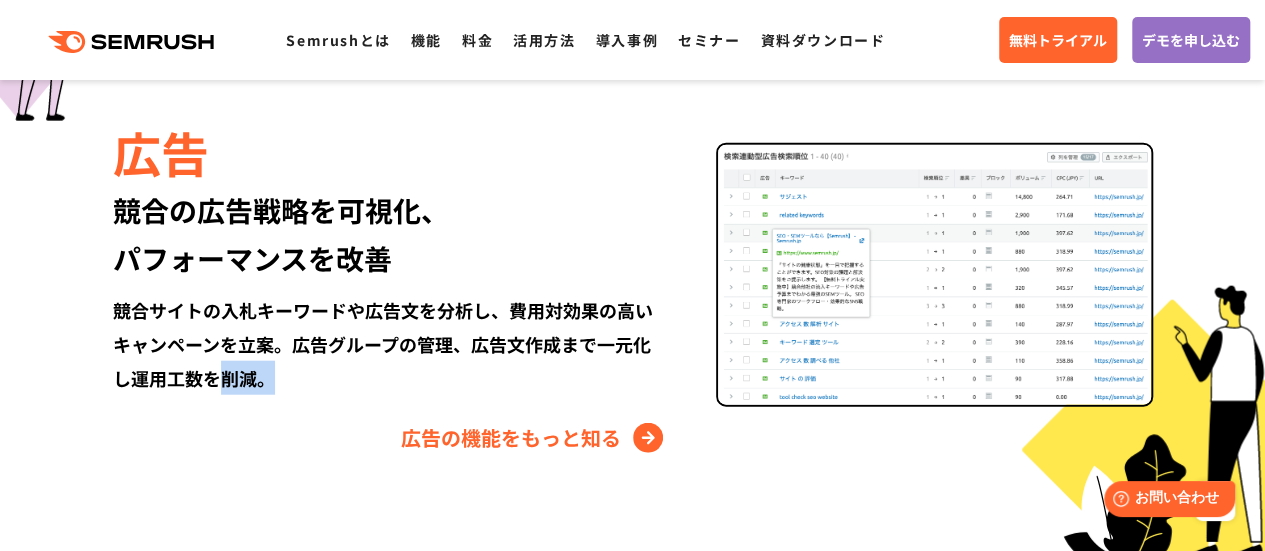 drag, startPoint x: 10, startPoint y: 233, endPoint x: 248, endPoint y: 368, distance: 273.622 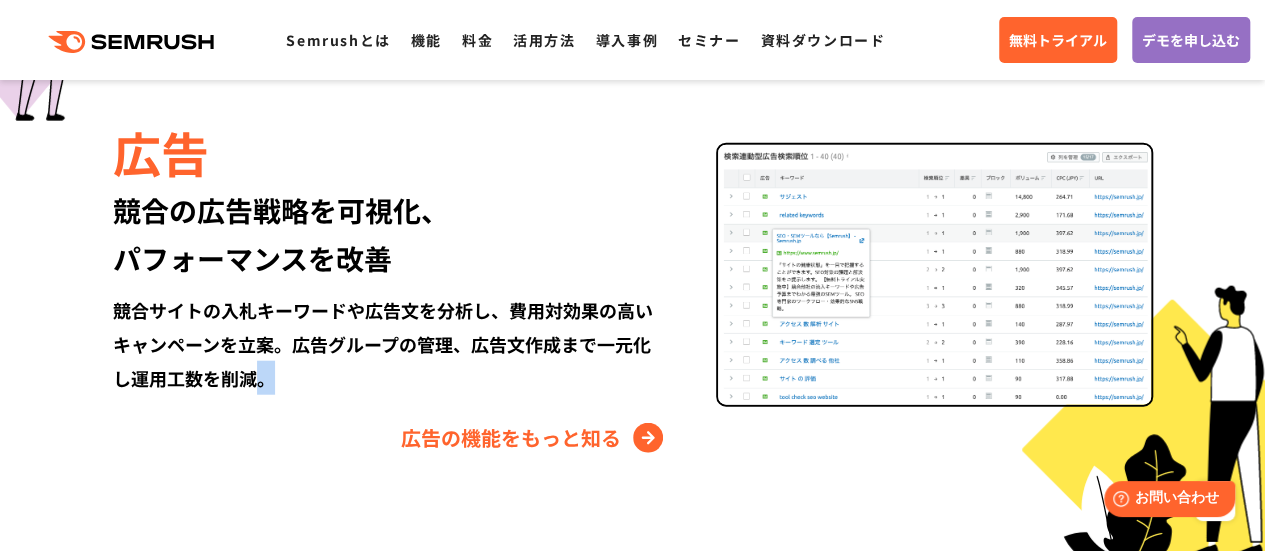 click on "競合サイトの入札キーワードや広告文を分析し、費用対効果の高いキャンペーンを立案。広告グループの管理、広告文作成まで一元化し運用工数を削減。" at bounding box center [390, 344] 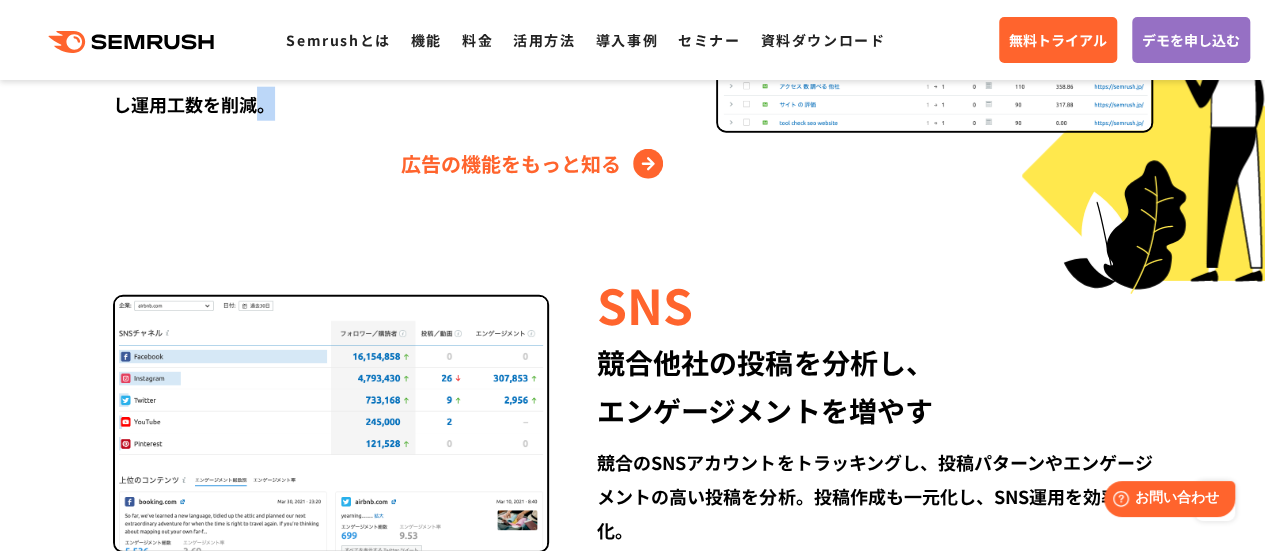 scroll, scrollTop: 2666, scrollLeft: 0, axis: vertical 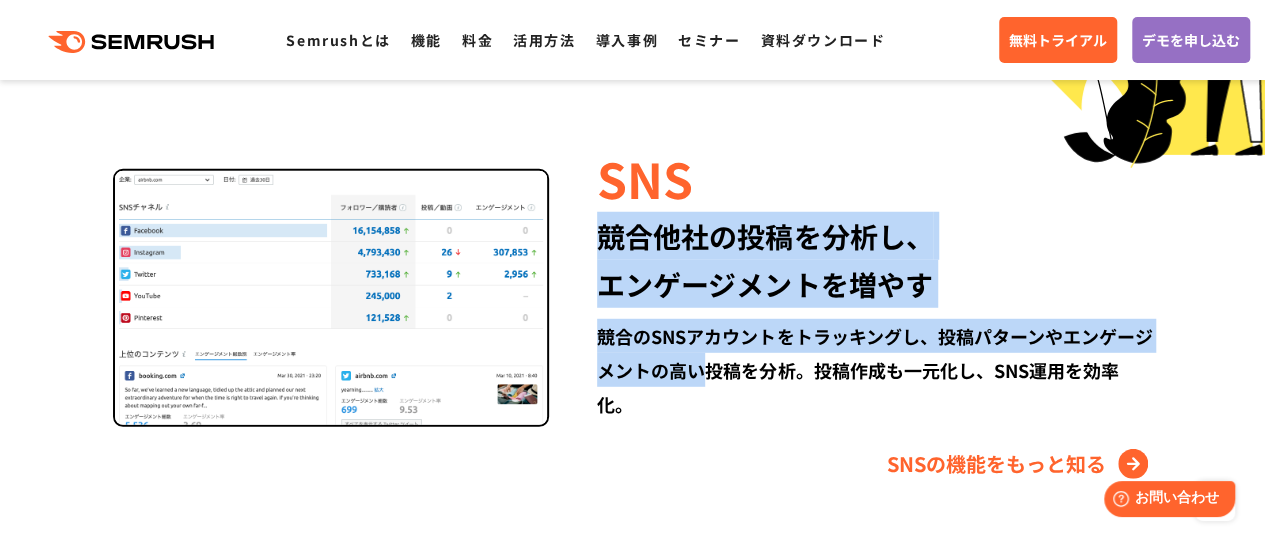 drag, startPoint x: 588, startPoint y: 247, endPoint x: 730, endPoint y: 368, distance: 186.56099 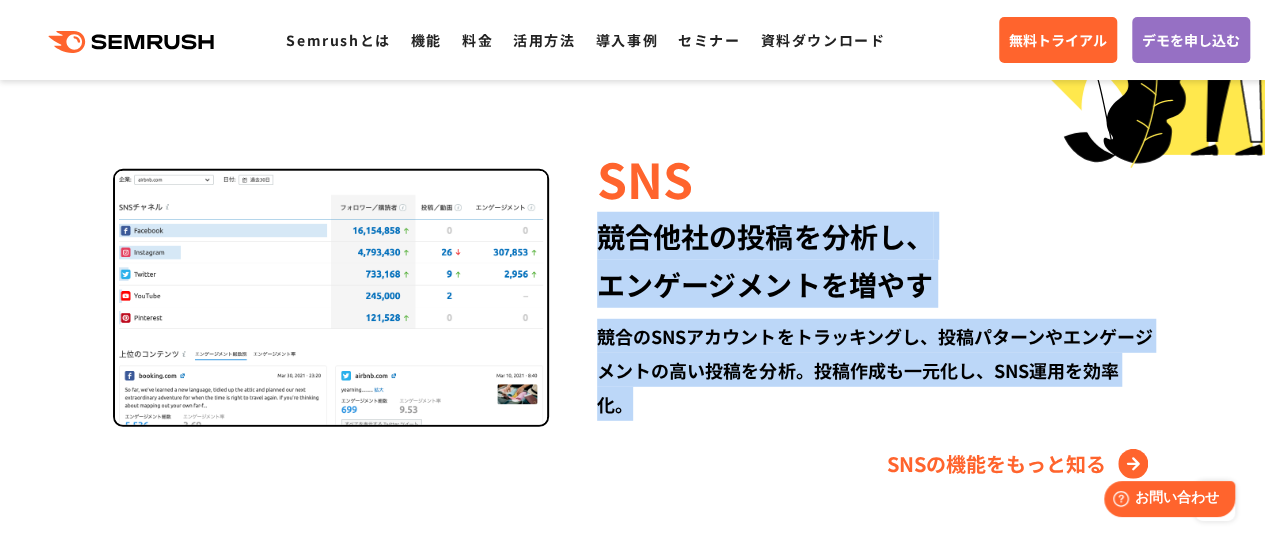 drag, startPoint x: 737, startPoint y: 409, endPoint x: 574, endPoint y: 248, distance: 229.10696 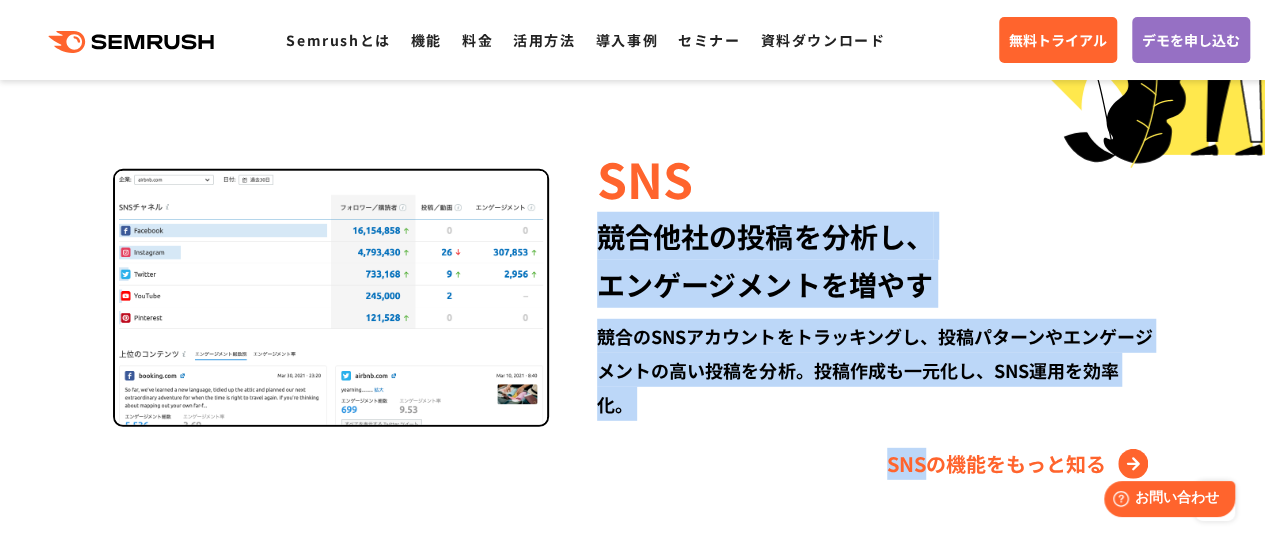 drag, startPoint x: 598, startPoint y: 244, endPoint x: 713, endPoint y: 431, distance: 219.53133 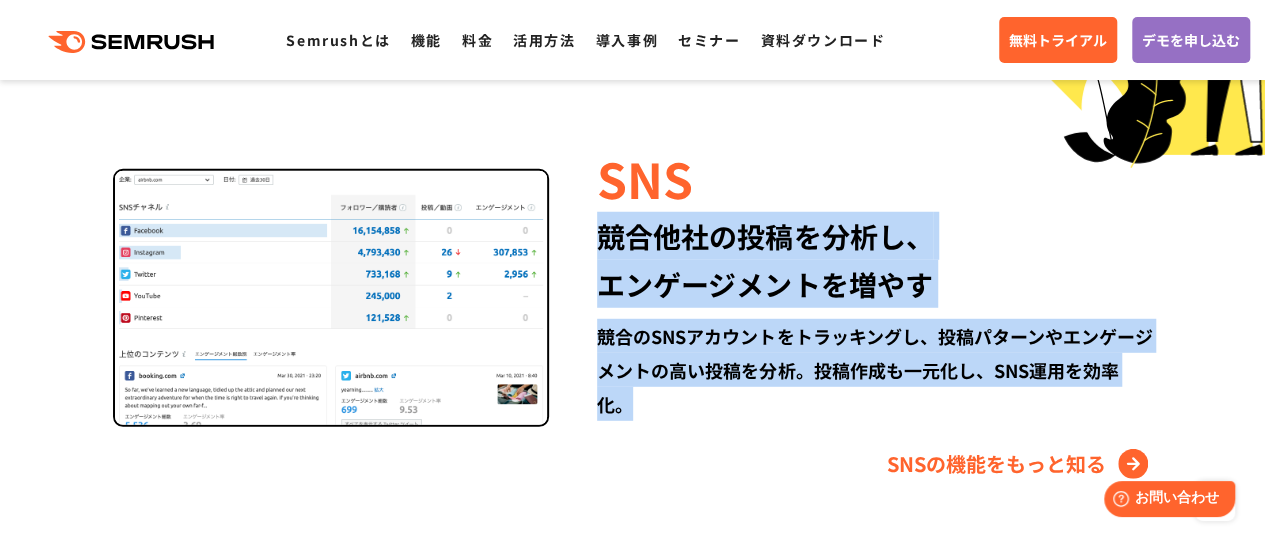 drag, startPoint x: 689, startPoint y: 398, endPoint x: 578, endPoint y: 246, distance: 188.2153 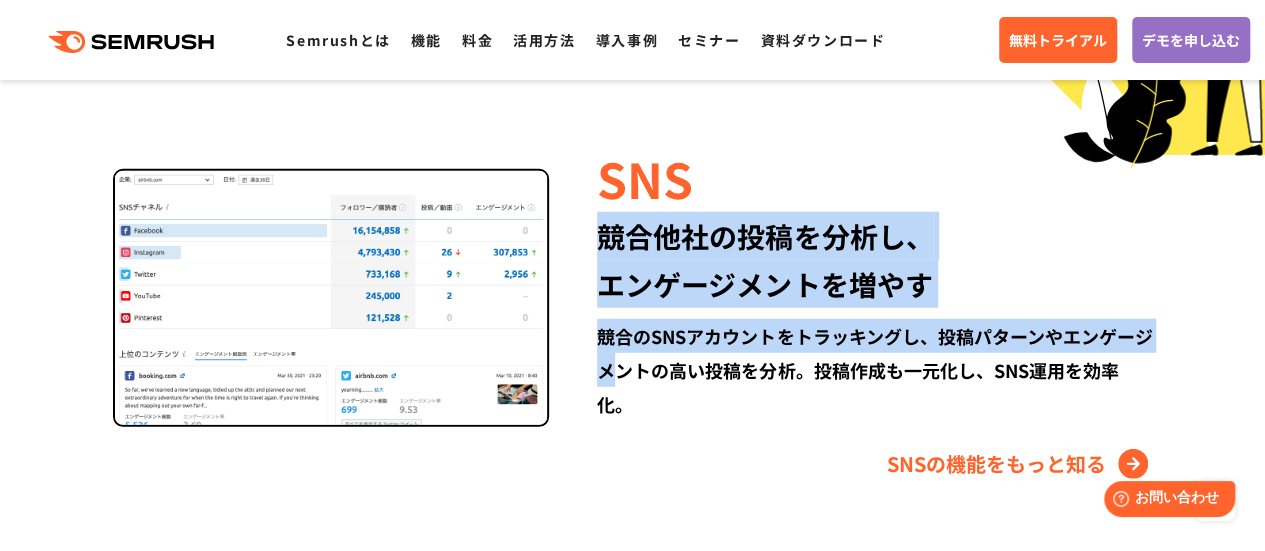 drag, startPoint x: 604, startPoint y: 299, endPoint x: 629, endPoint y: 382, distance: 86.683334 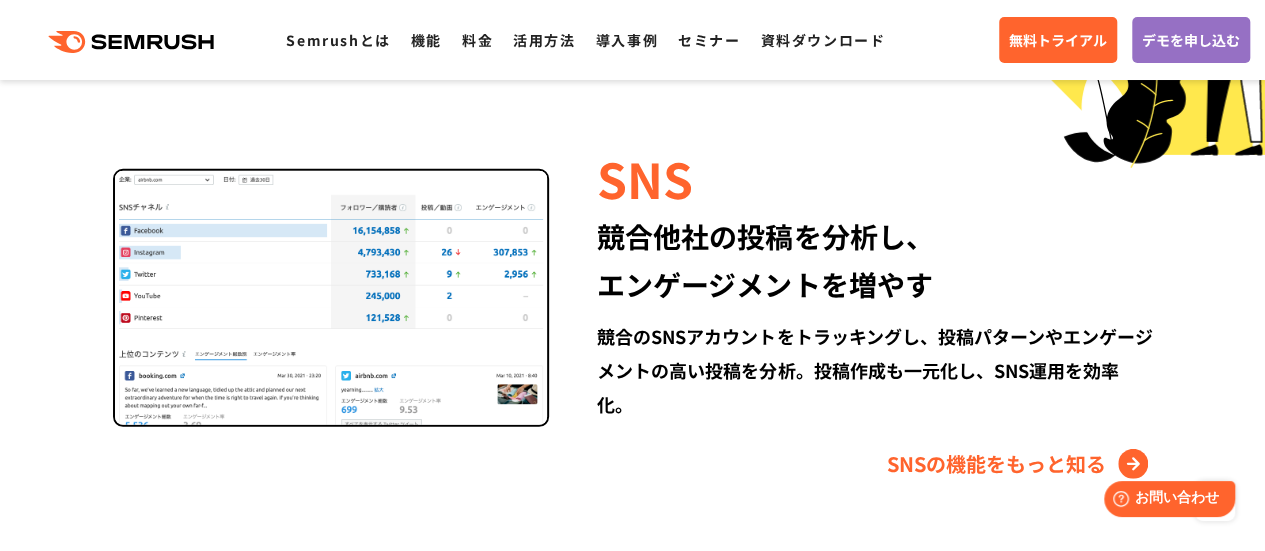 click on "競合のSNSアカウントをトラッキングし、投稿パターンやエンゲージメントの高い投稿を分析。投稿作成も一元化し、SNS運用を効率化。" at bounding box center [874, 370] 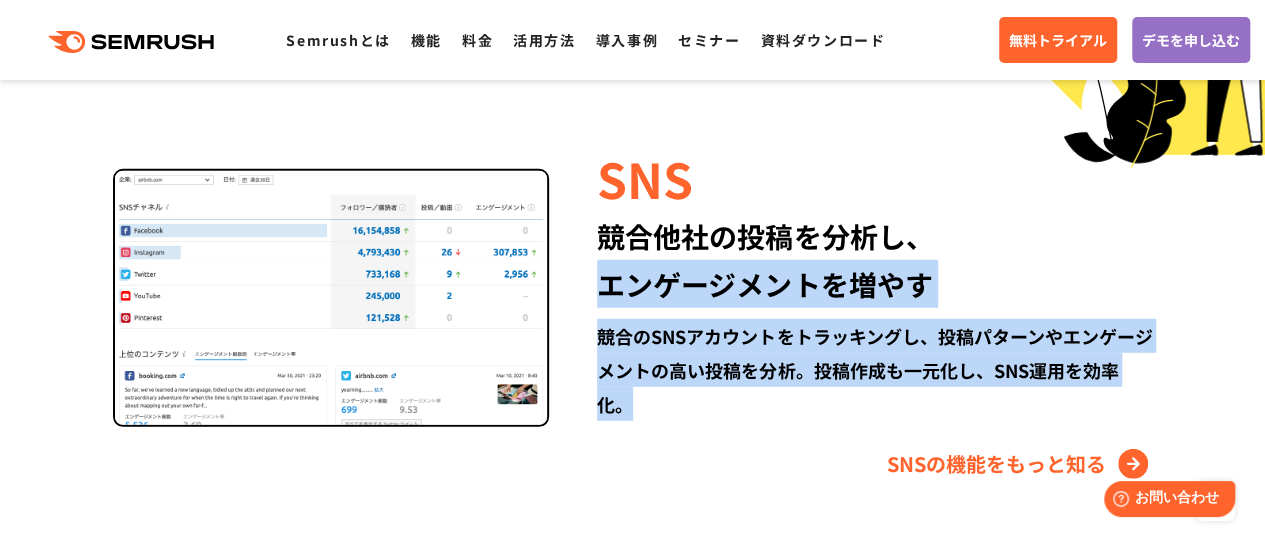 drag, startPoint x: 636, startPoint y: 395, endPoint x: 576, endPoint y: 241, distance: 165.27553 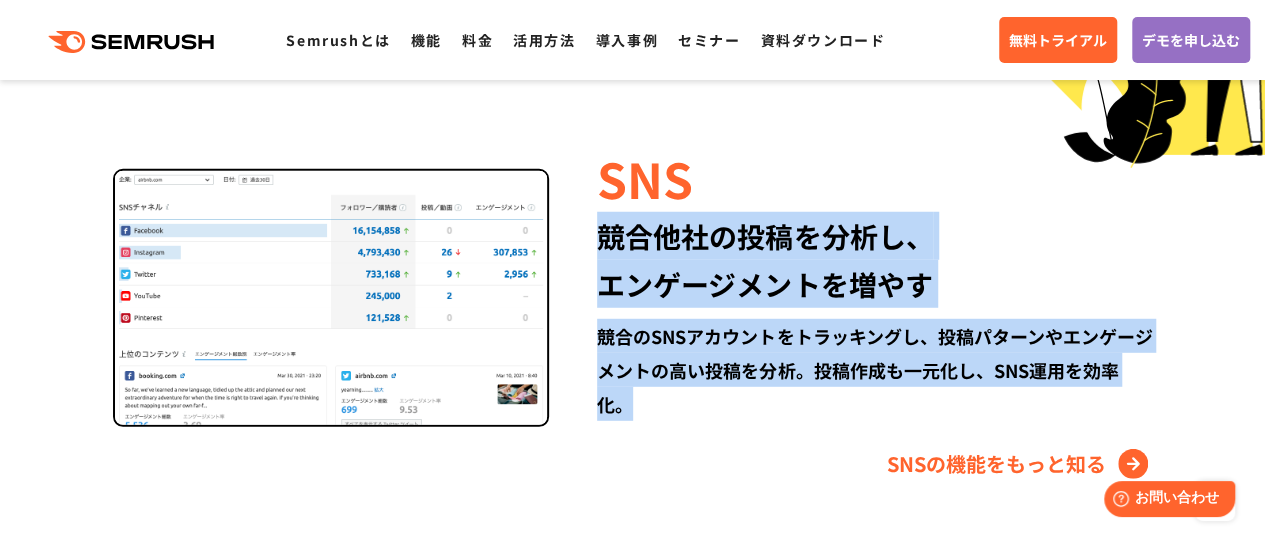 click on "SNS
競合他社の投稿を分析し、 エンゲージメントを増やす
競合のSNSアカウントをトラッキングし、投稿パターンやエンゲージメントの高い投稿を分析。投稿作成も一元化し、SNS運用を効率化。
SNSの機能をもっと知る" at bounding box center [850, 312] 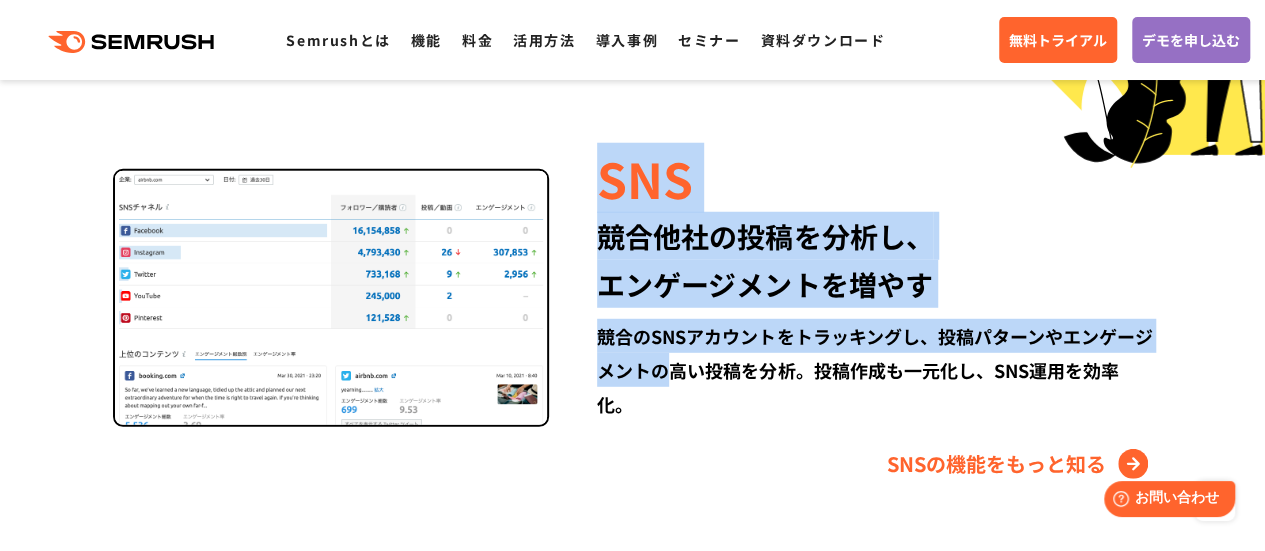 drag, startPoint x: 661, startPoint y: 294, endPoint x: 697, endPoint y: 439, distance: 149.40215 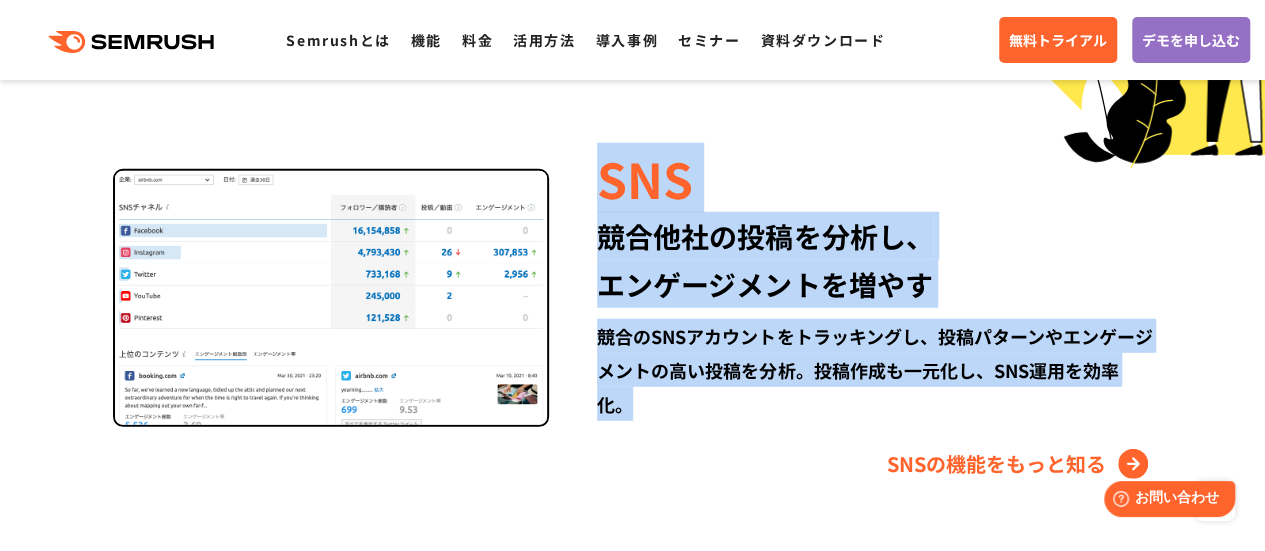click on "SNS
競合他社の投稿を分析し、 エンゲージメントを増やす
競合のSNSアカウントをトラッキングし、投稿パターンやエンゲージメントの高い投稿を分析。投稿作成も一元化し、SNS運用を効率化。
SNSの機能をもっと知る" at bounding box center [850, 312] 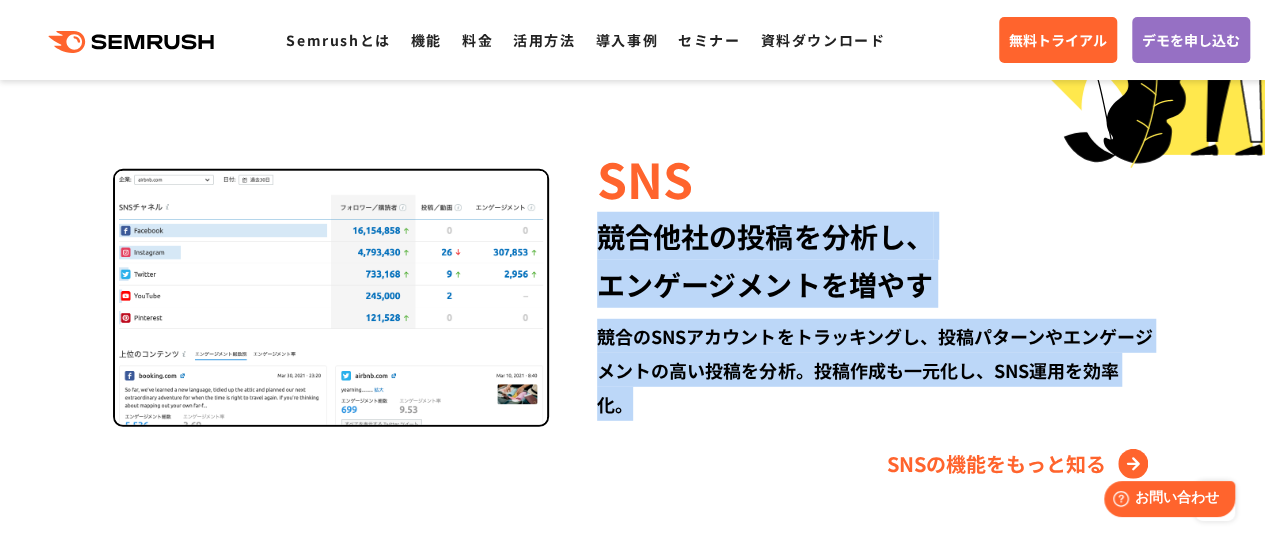 drag, startPoint x: 682, startPoint y: 414, endPoint x: 566, endPoint y: 215, distance: 230.34105 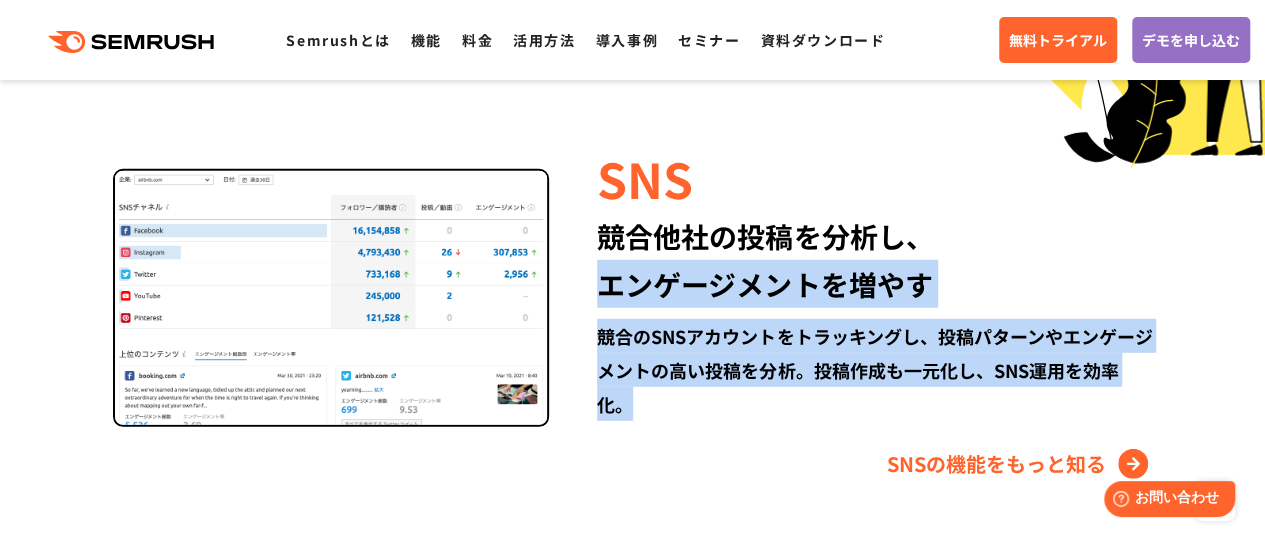 drag, startPoint x: 616, startPoint y: 433, endPoint x: 578, endPoint y: 279, distance: 158.61903 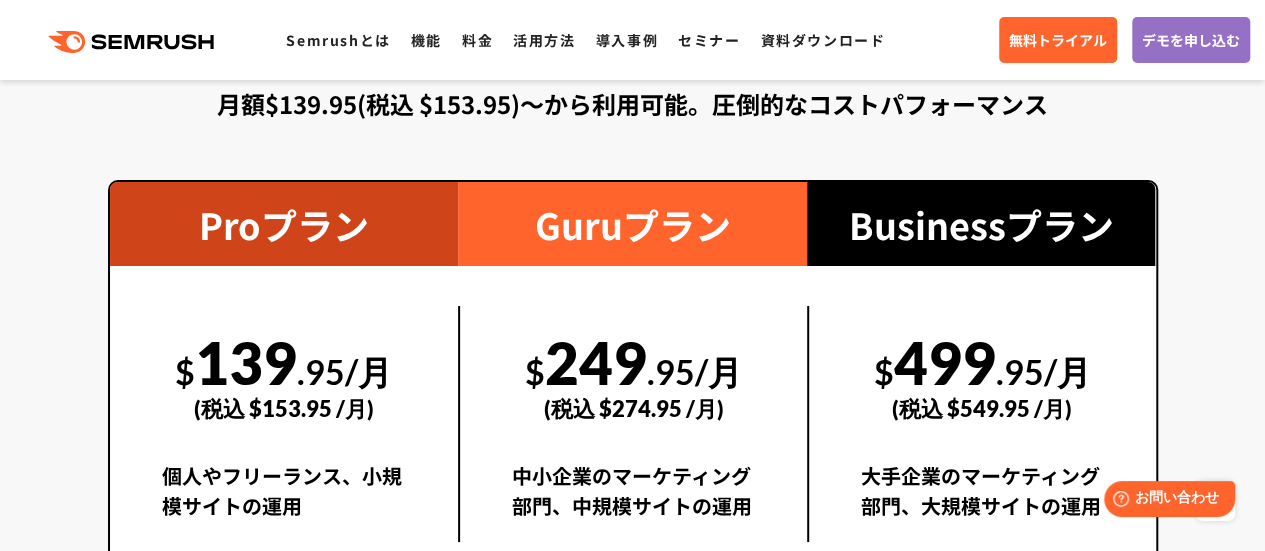 scroll, scrollTop: 3733, scrollLeft: 0, axis: vertical 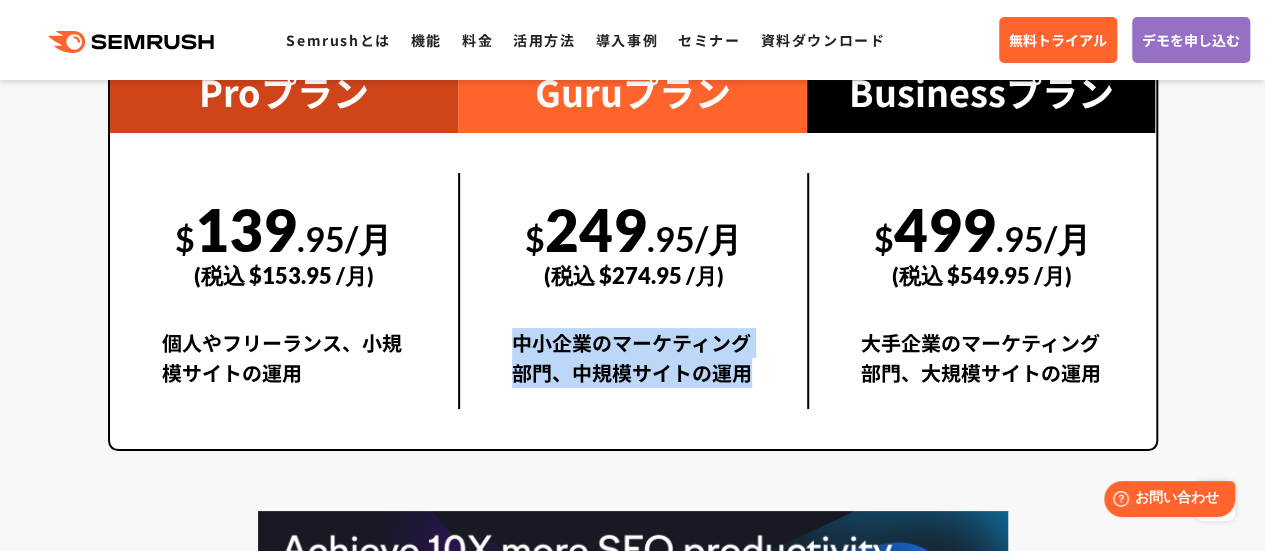 drag, startPoint x: 516, startPoint y: 347, endPoint x: 786, endPoint y: 413, distance: 277.94965 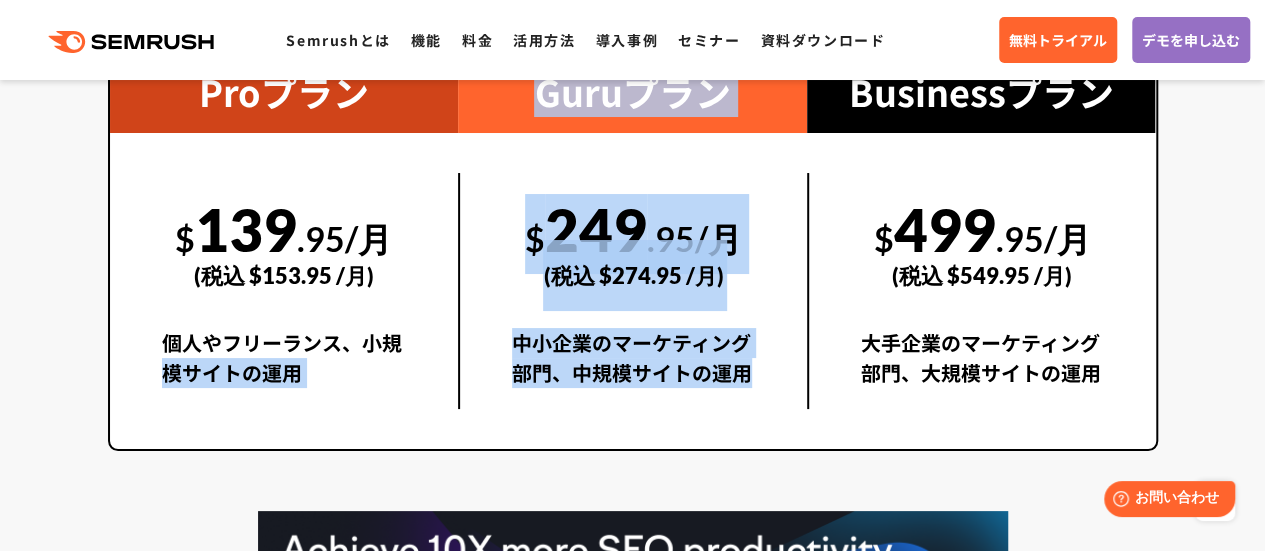 drag, startPoint x: 724, startPoint y: 397, endPoint x: 396, endPoint y: 340, distance: 332.9159 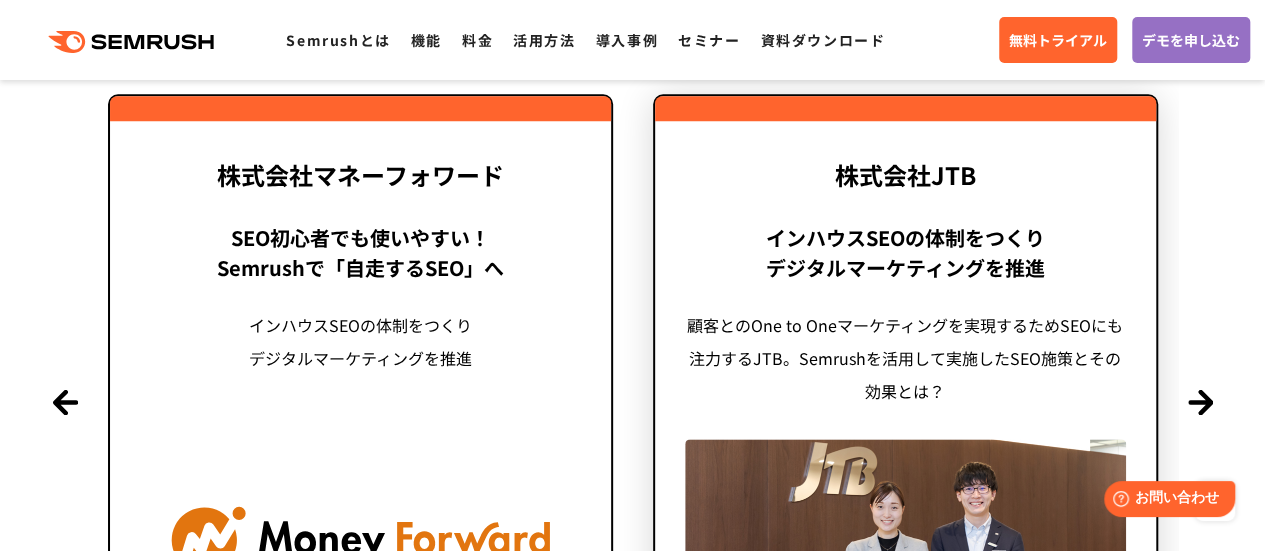scroll, scrollTop: 4933, scrollLeft: 0, axis: vertical 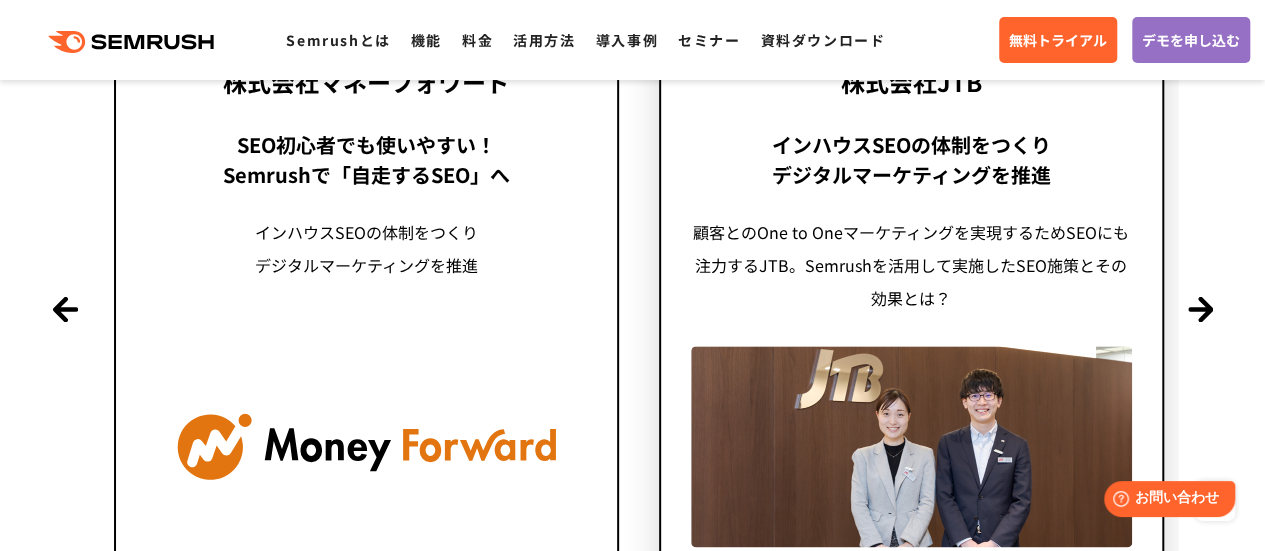 drag, startPoint x: 716, startPoint y: 240, endPoint x: 691, endPoint y: 293, distance: 58.60034 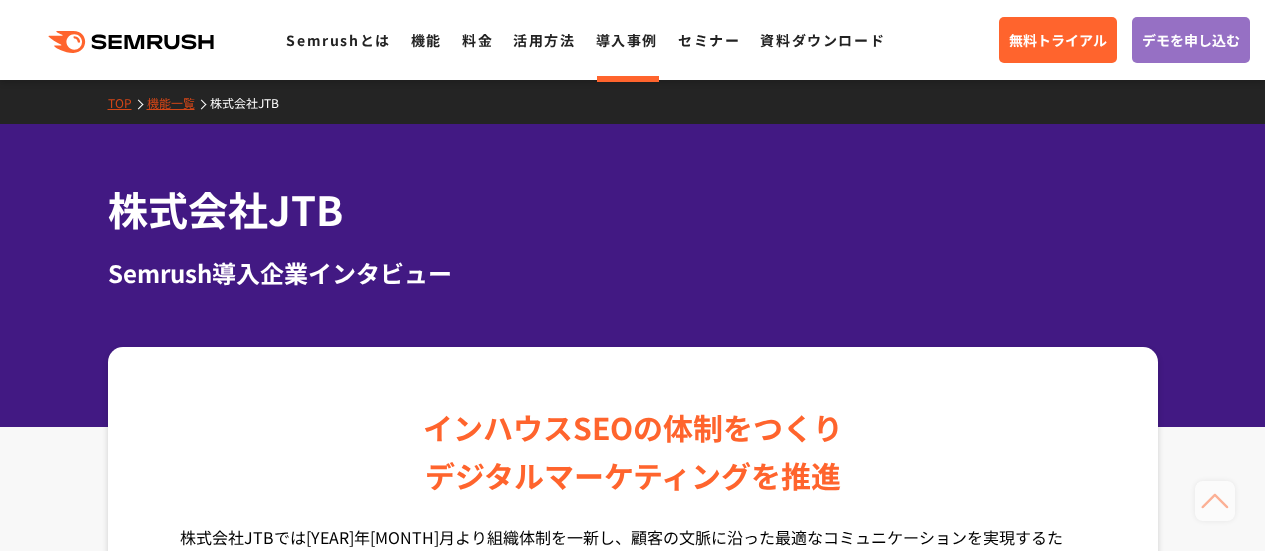 scroll, scrollTop: 533, scrollLeft: 0, axis: vertical 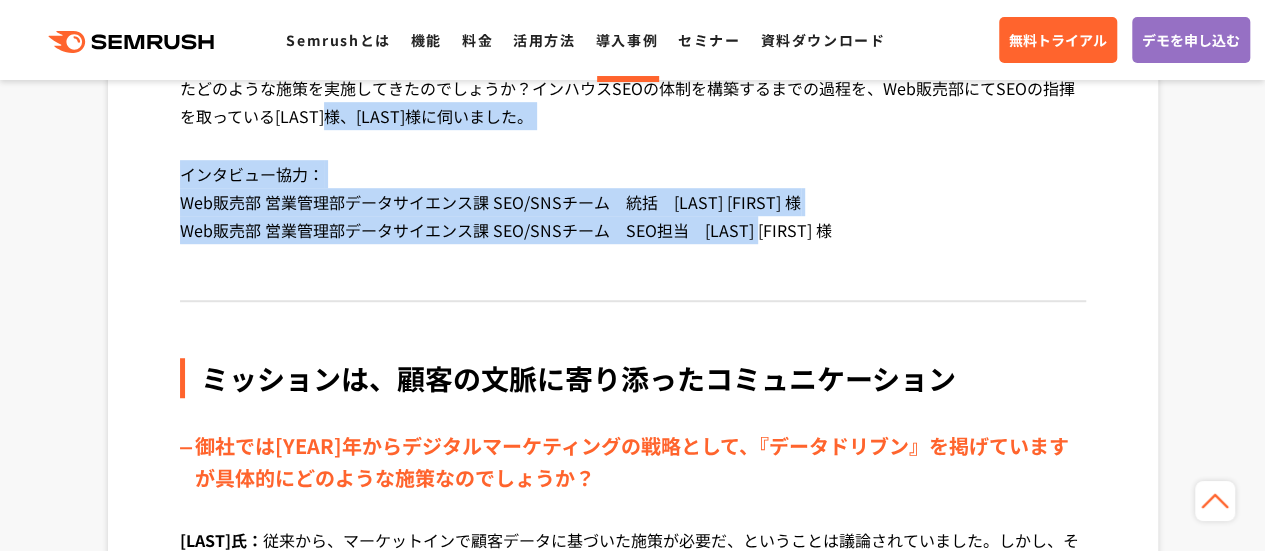 drag, startPoint x: 932, startPoint y: 245, endPoint x: 718, endPoint y: 128, distance: 243.89546 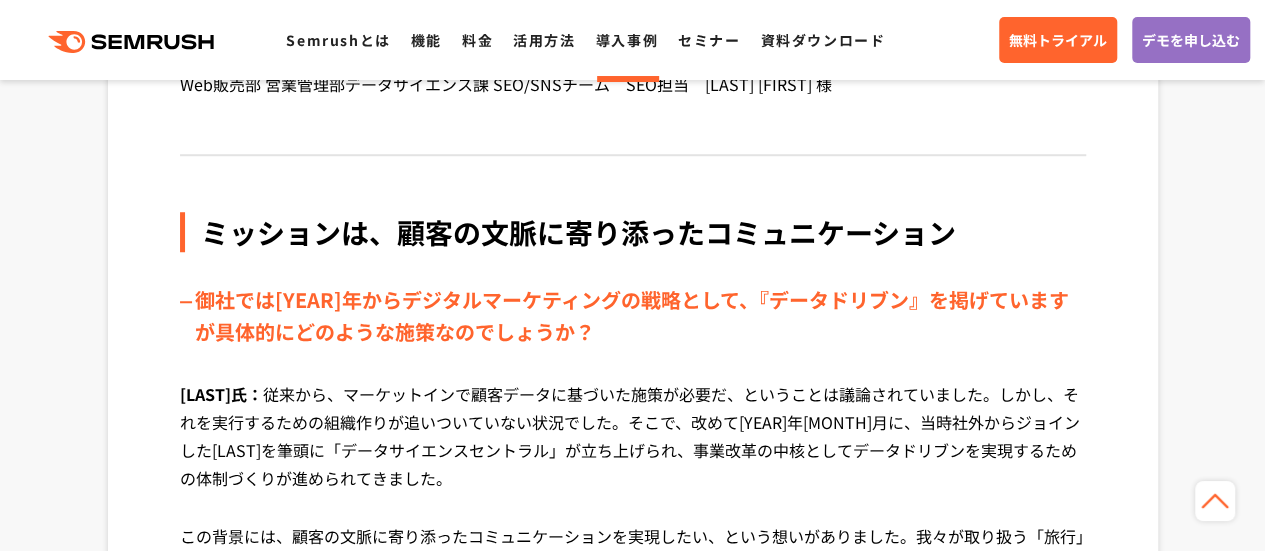 scroll, scrollTop: 800, scrollLeft: 0, axis: vertical 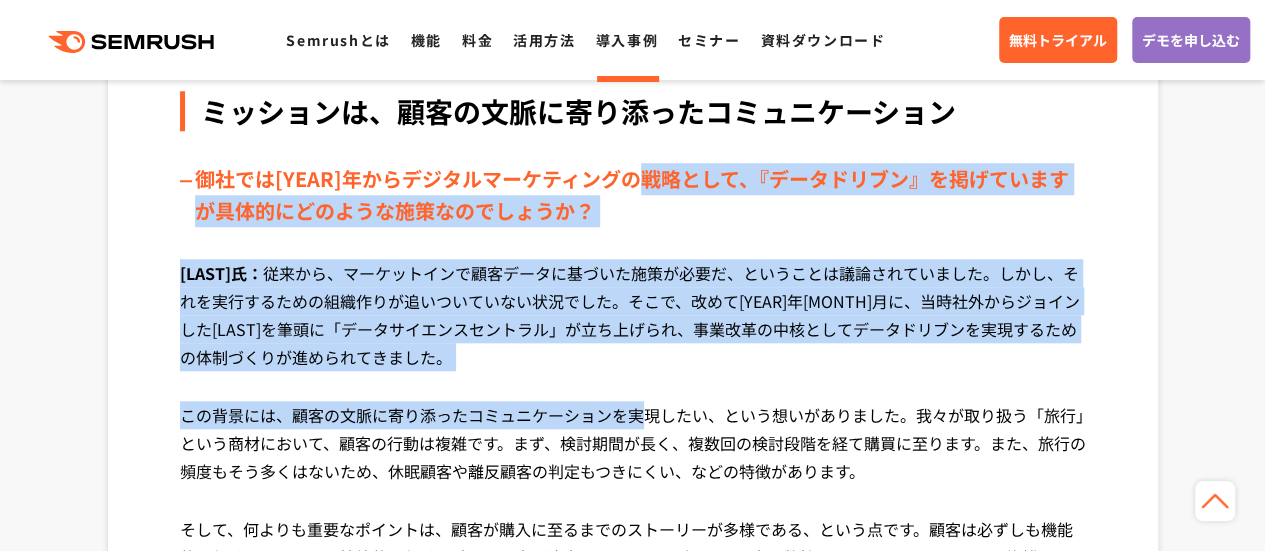 drag, startPoint x: 658, startPoint y: 134, endPoint x: 636, endPoint y: 429, distance: 295.8192 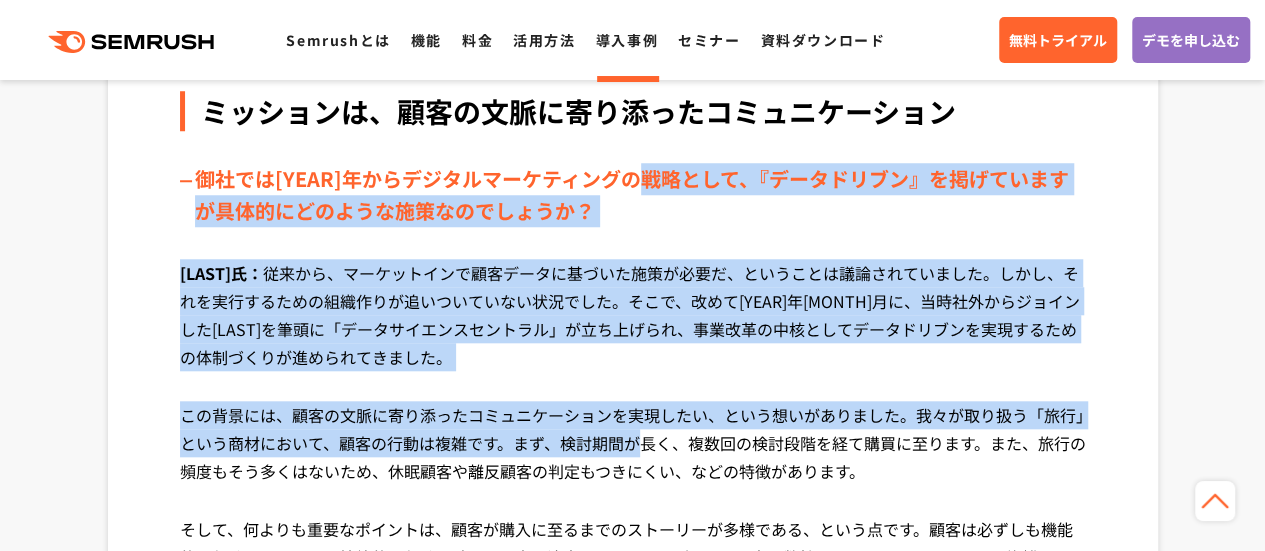 click on "この背景には、顧客の文脈に寄り添ったコミュニケーションを実現したい、という想いがありました。我々が取り扱う「旅行」という商材において、顧客の行動は複雑です。まず、検討期間が長く、複数回の検討段階を経て購買に至ります。また、旅行の頻度もそう多くはないため、休眠顧客や離反顧客の判定もつきにくい、などの特徴があります。" at bounding box center [633, 458] 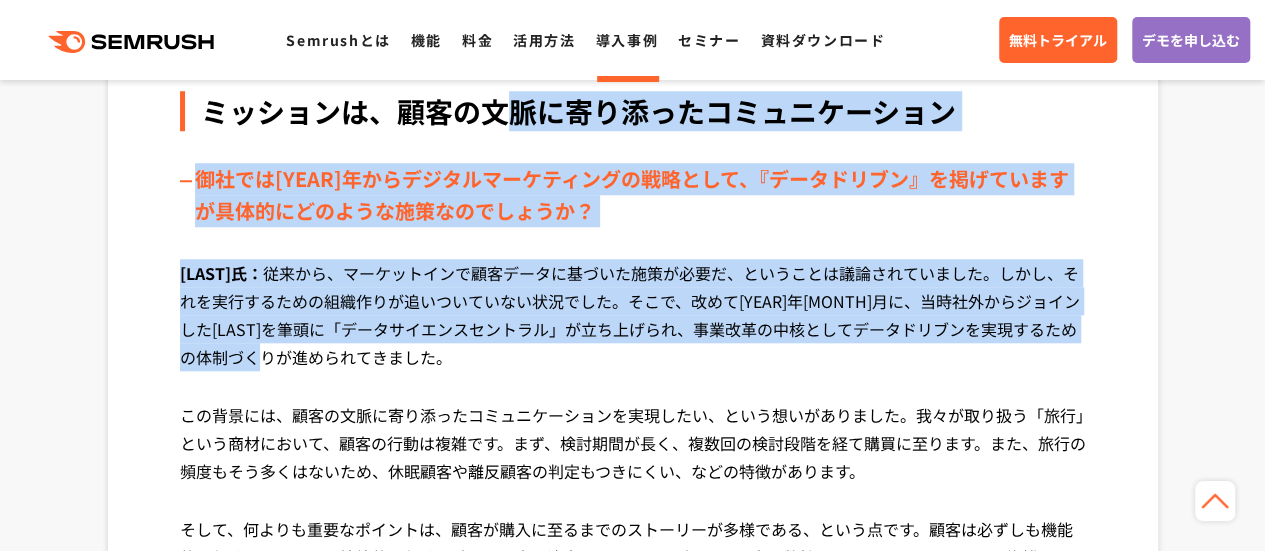 drag, startPoint x: 612, startPoint y: 315, endPoint x: 502, endPoint y: 89, distance: 251.34836 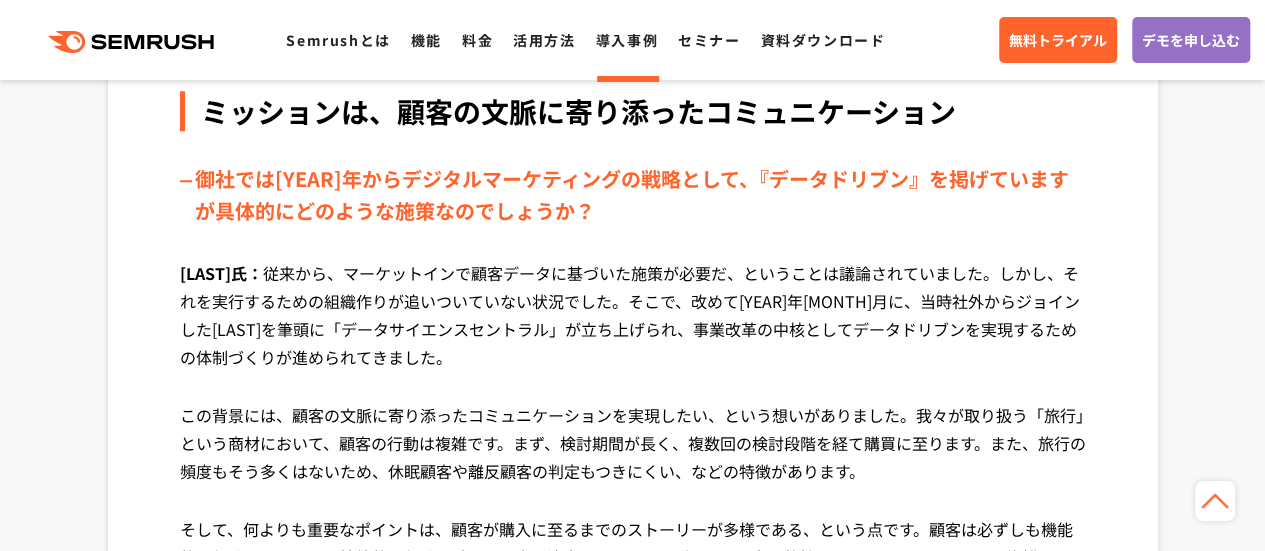 click on "株式会社JTBでは[YEAR]年[MONTH]月より組織体制を一新し、顧客の文脈に沿った最適なコミュニケーションを実現するため、データドリブンなデジタルマーケティングに力を入れています。それ以前にも様々な施策に取り組んできましたが、主なマーケティング施策は広告などペイドメディアが中心だったといいます。その中で、なぜSEOに取り組むことになったのか？またどのような施策を実施してきたのでしょうか？インハウスSEOの体制を構築するまでの過程を、Web販売部にてSEOの指揮を取っている[LAST]様、[LAST]様に伺いました。
インタビュー協力： Web販売部 営業管理部データサイエンス課 SEO/SNSチーム　統括　[LAST] [FIRST] 様 Web販売部 営業管理部データサイエンス課 SEO/SNSチーム　SEO担当　[LAST] [FIRST] 様" at bounding box center [633, -93] 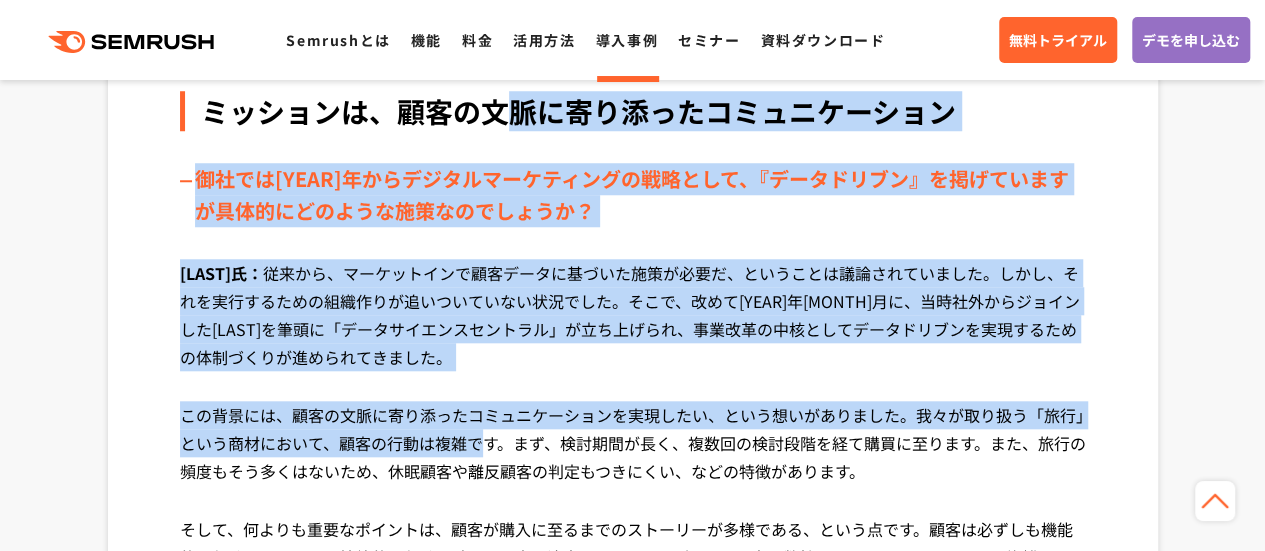 drag, startPoint x: 511, startPoint y: 201, endPoint x: 484, endPoint y: 439, distance: 239.52661 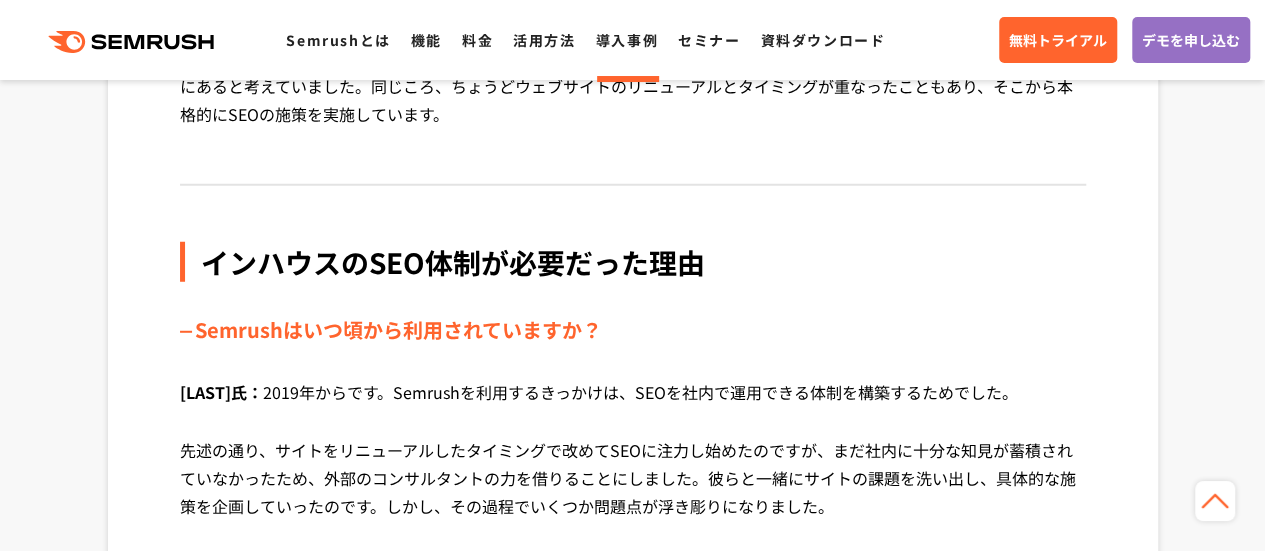 scroll, scrollTop: 2933, scrollLeft: 0, axis: vertical 